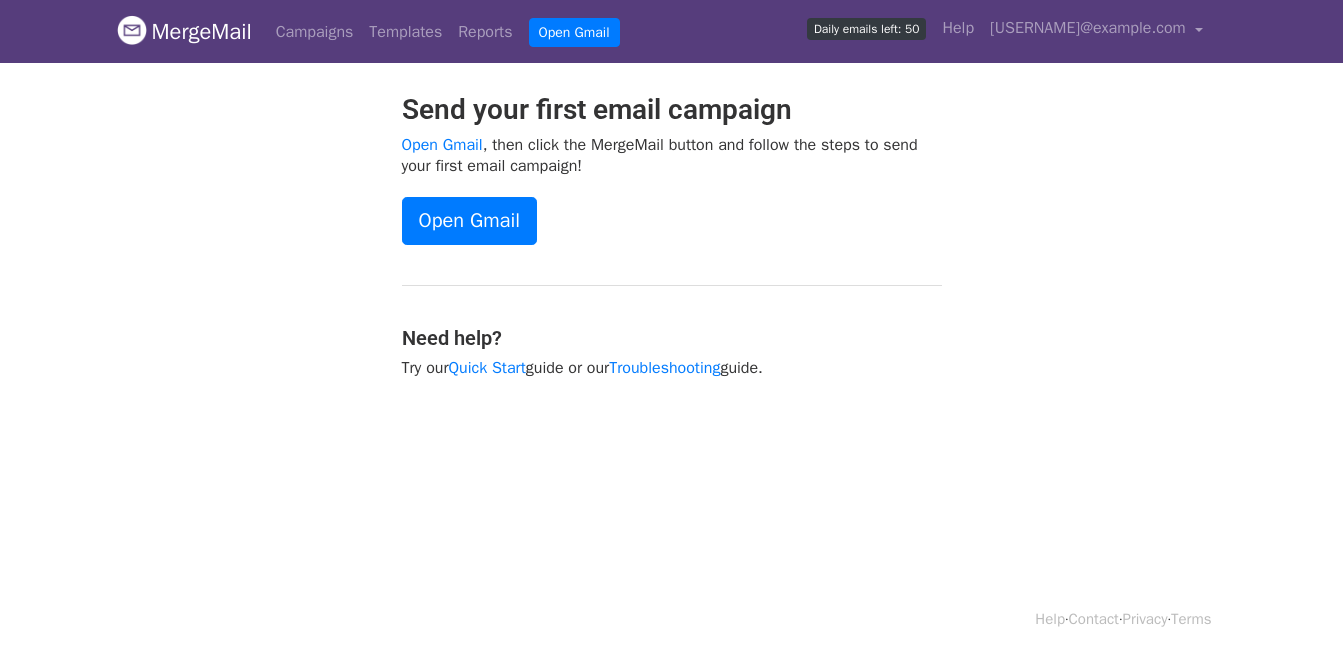scroll, scrollTop: 0, scrollLeft: 0, axis: both 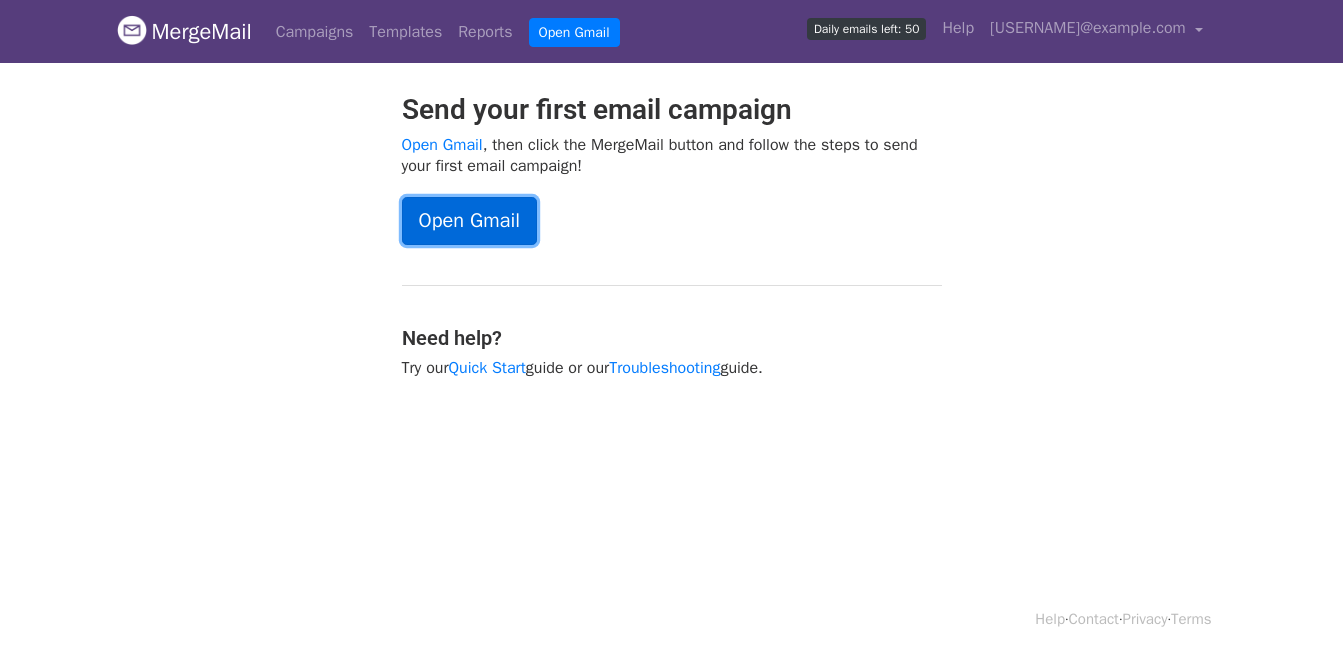 click on "Open Gmail" at bounding box center [469, 221] 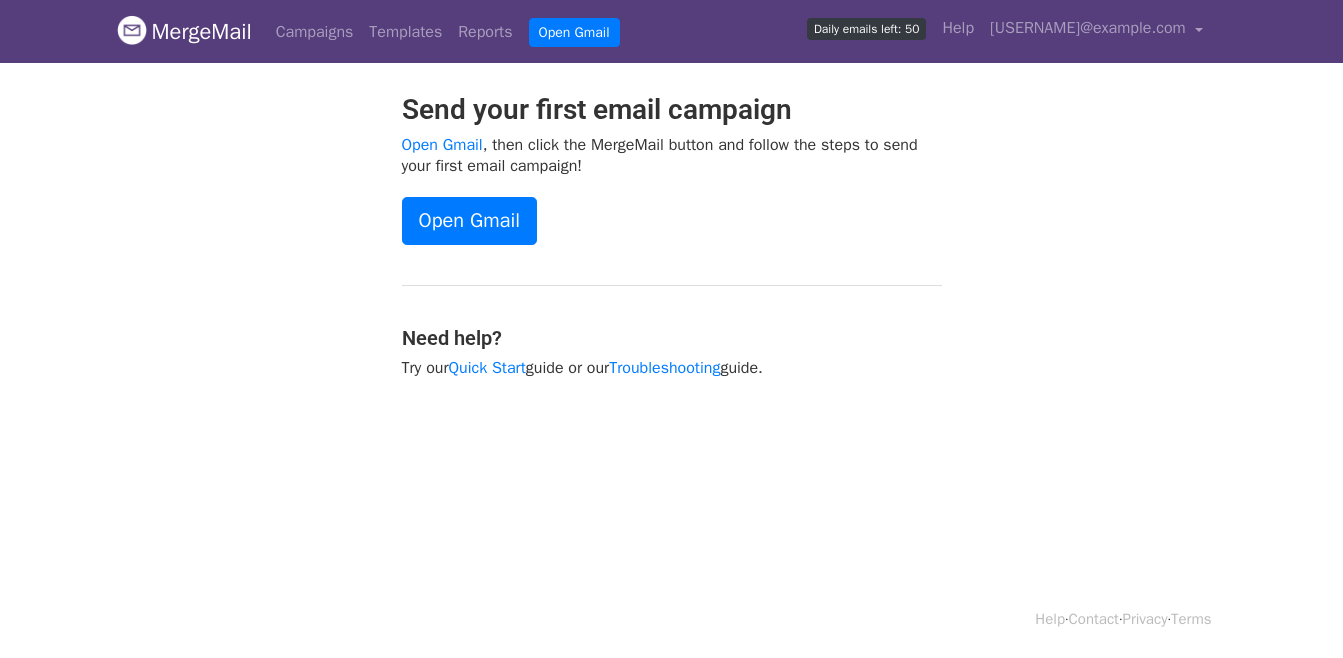 scroll, scrollTop: 0, scrollLeft: 0, axis: both 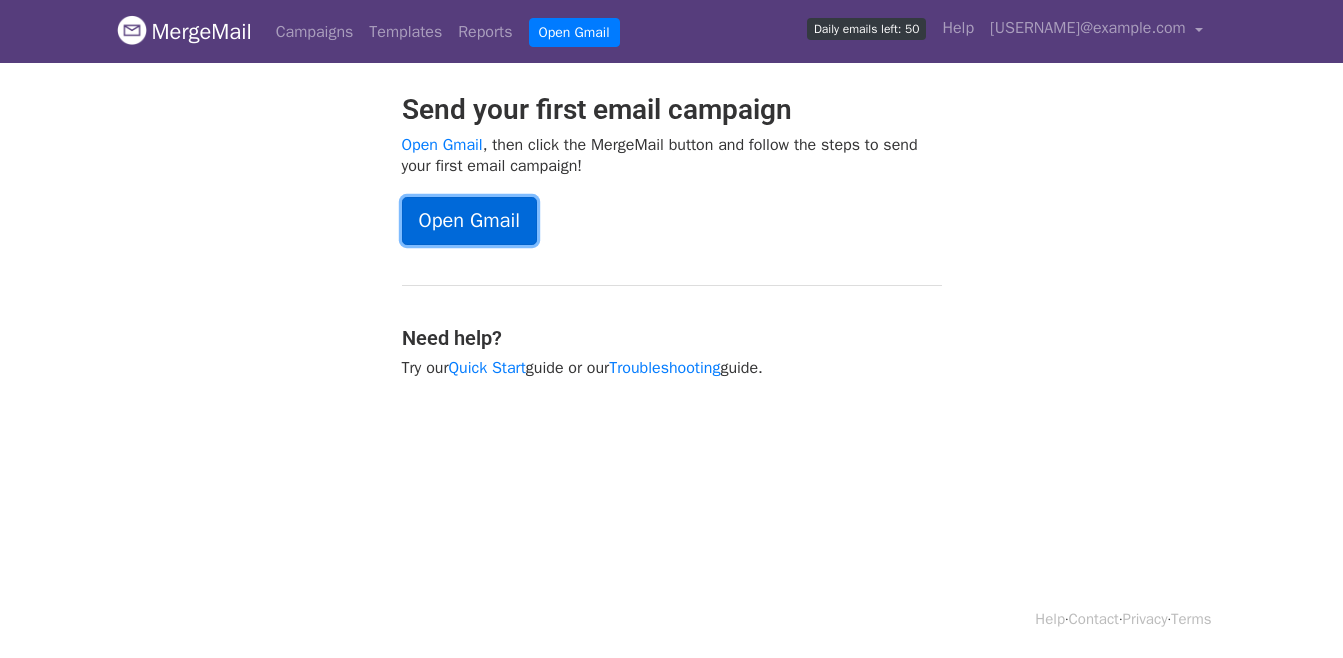 click on "Open Gmail" at bounding box center (469, 221) 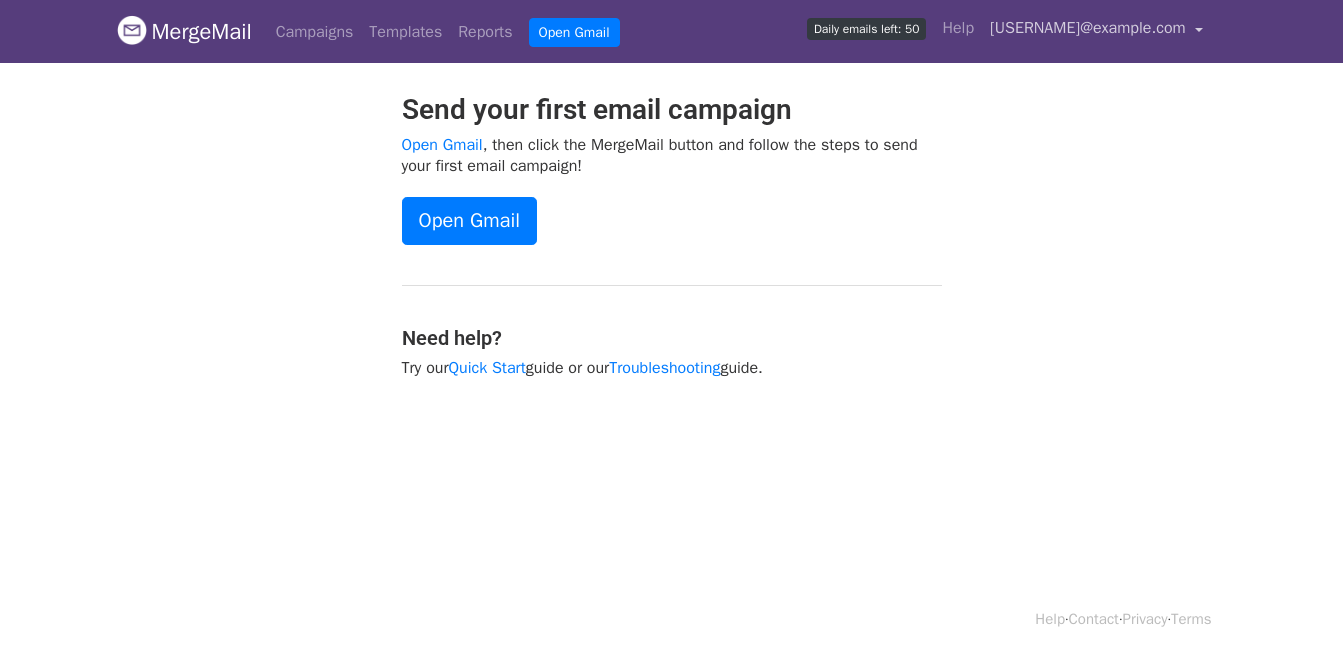 click on "[USERNAME]@example.com" at bounding box center (1096, 31) 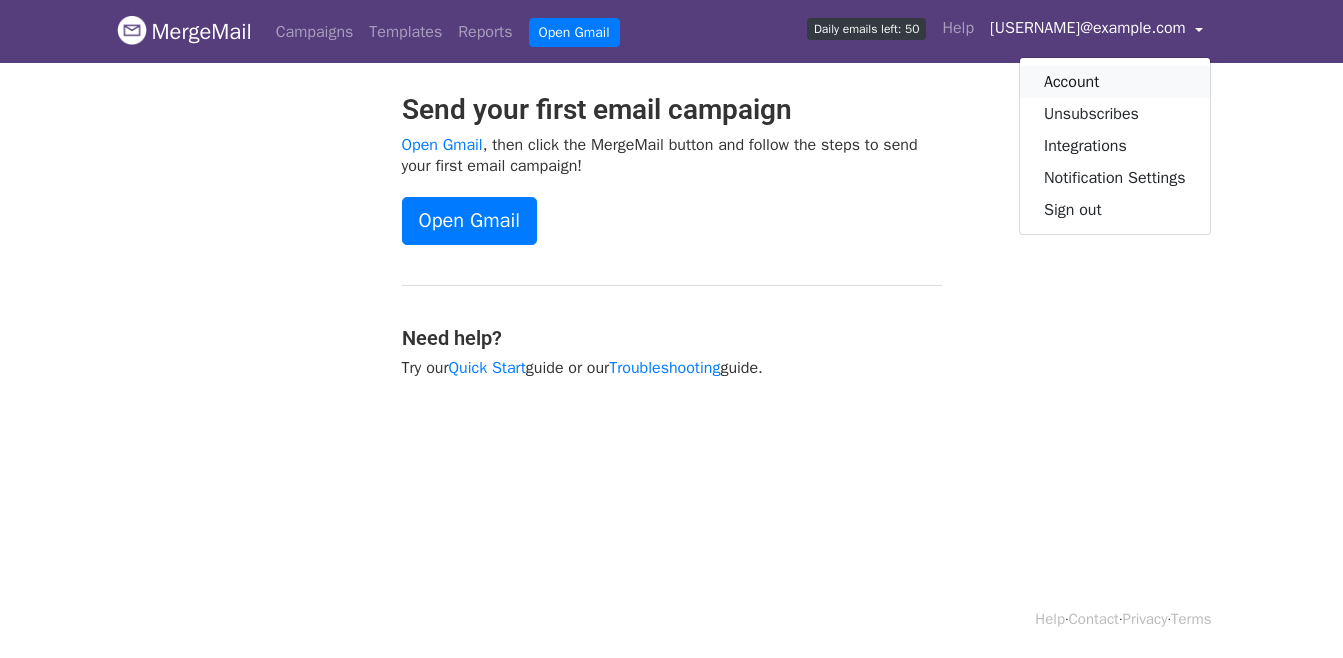 click on "Account" at bounding box center (1115, 82) 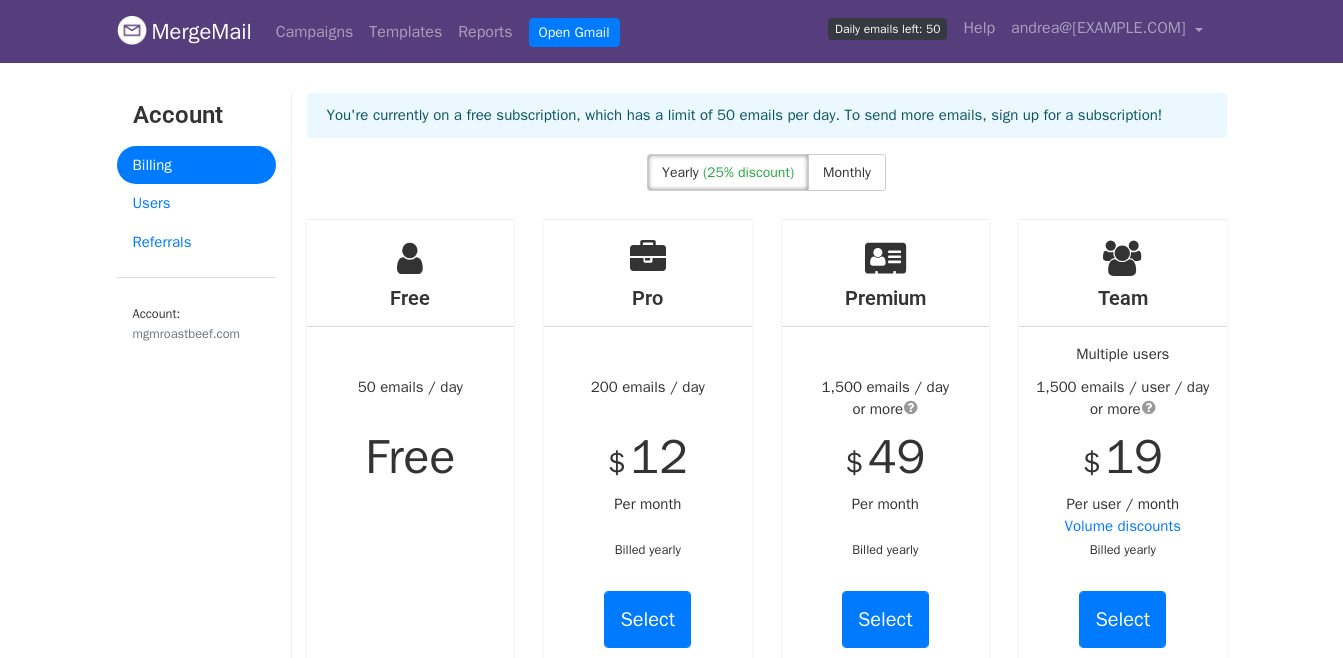 scroll, scrollTop: 0, scrollLeft: 0, axis: both 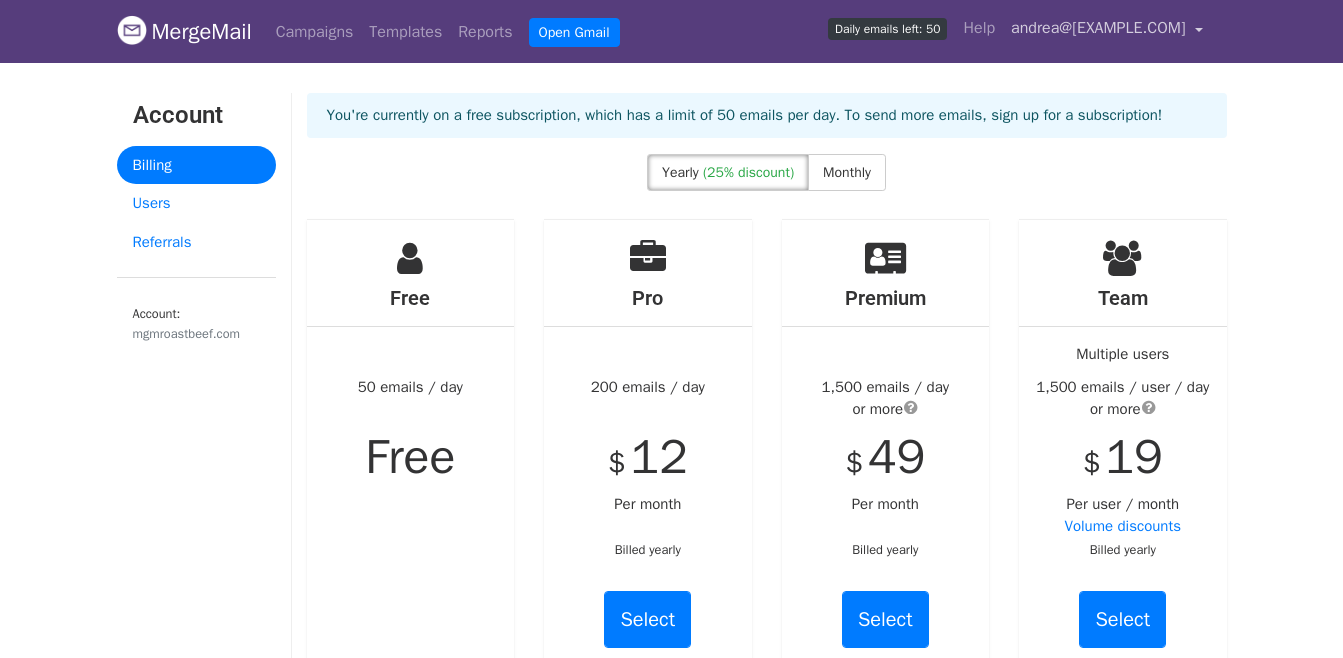 click on "[USERNAME]@example.com" at bounding box center [1098, 28] 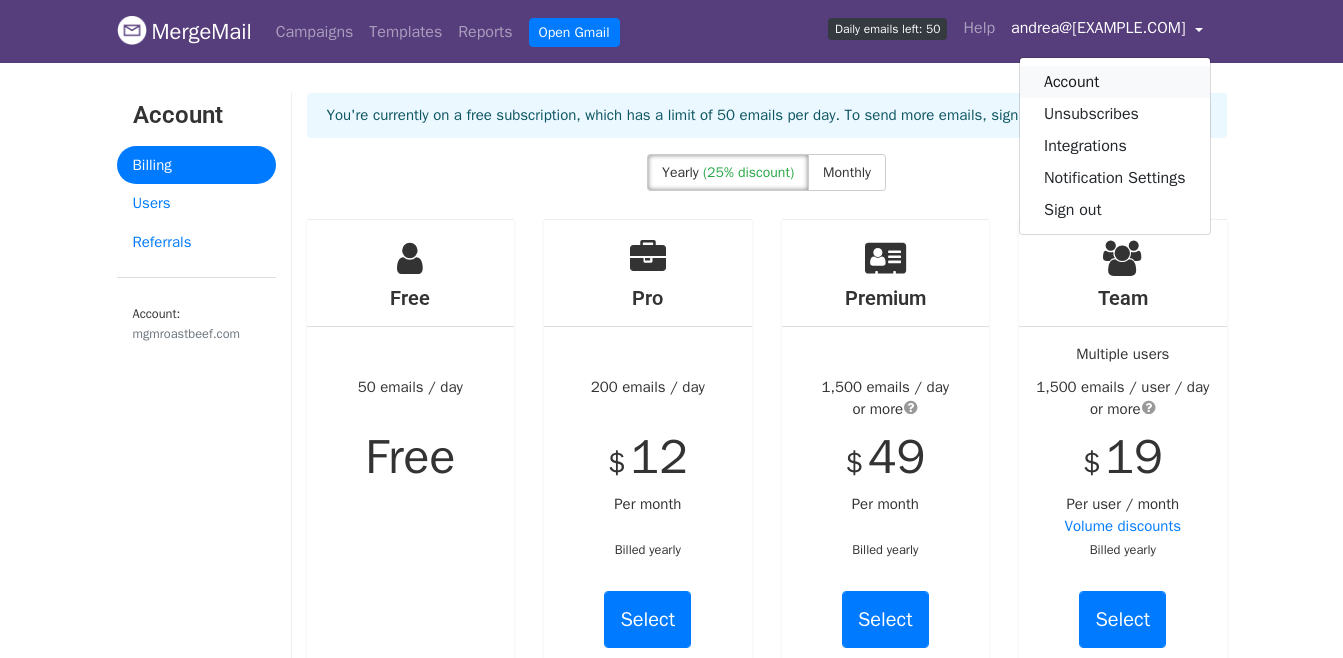 click on "Account" at bounding box center [1115, 82] 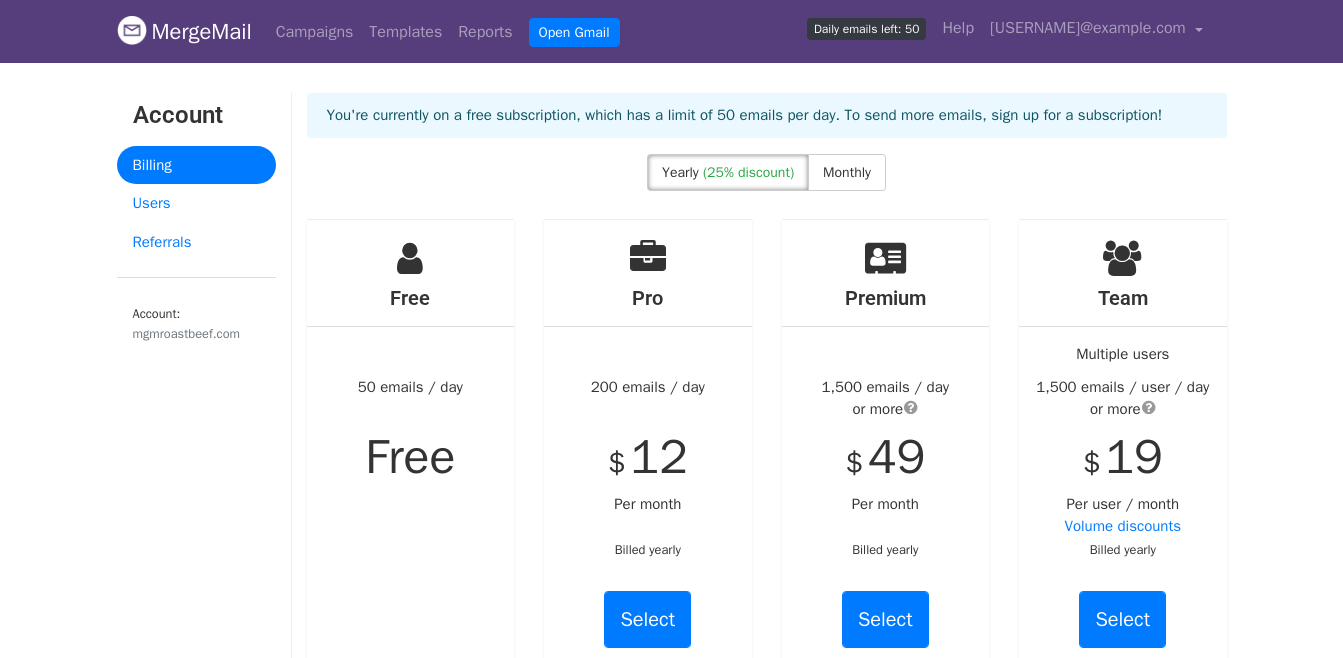 scroll, scrollTop: 0, scrollLeft: 0, axis: both 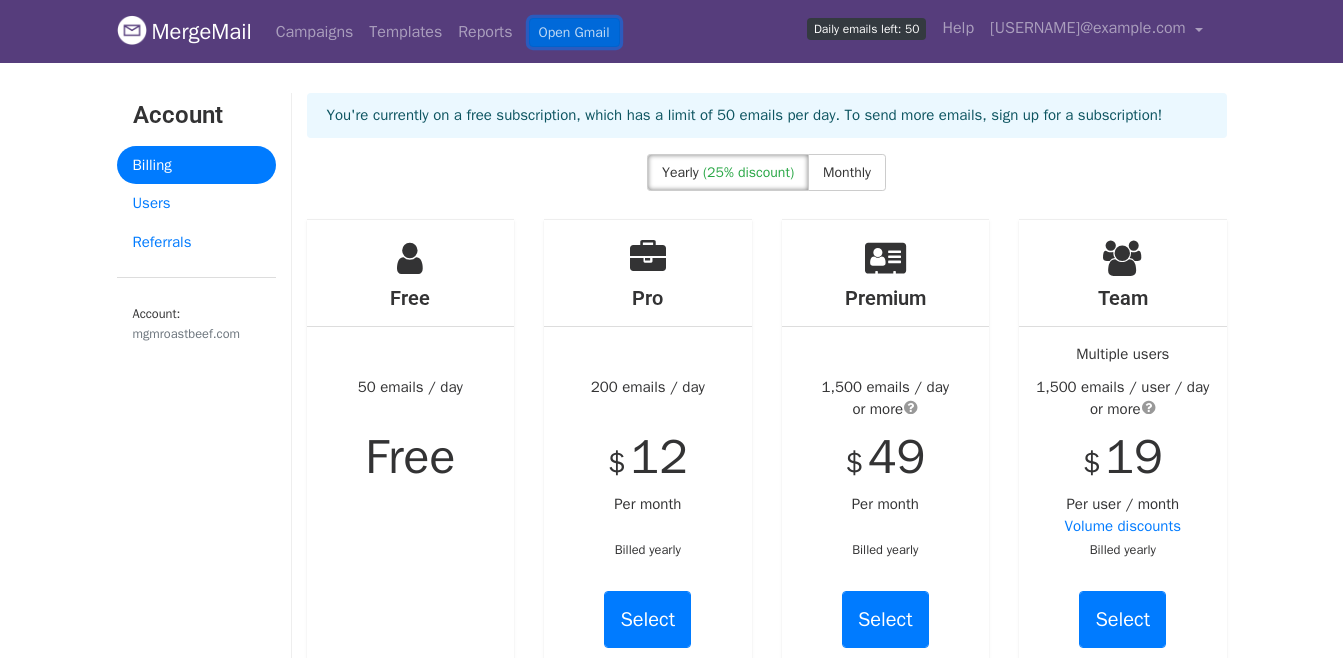 click on "Open Gmail" at bounding box center (574, 32) 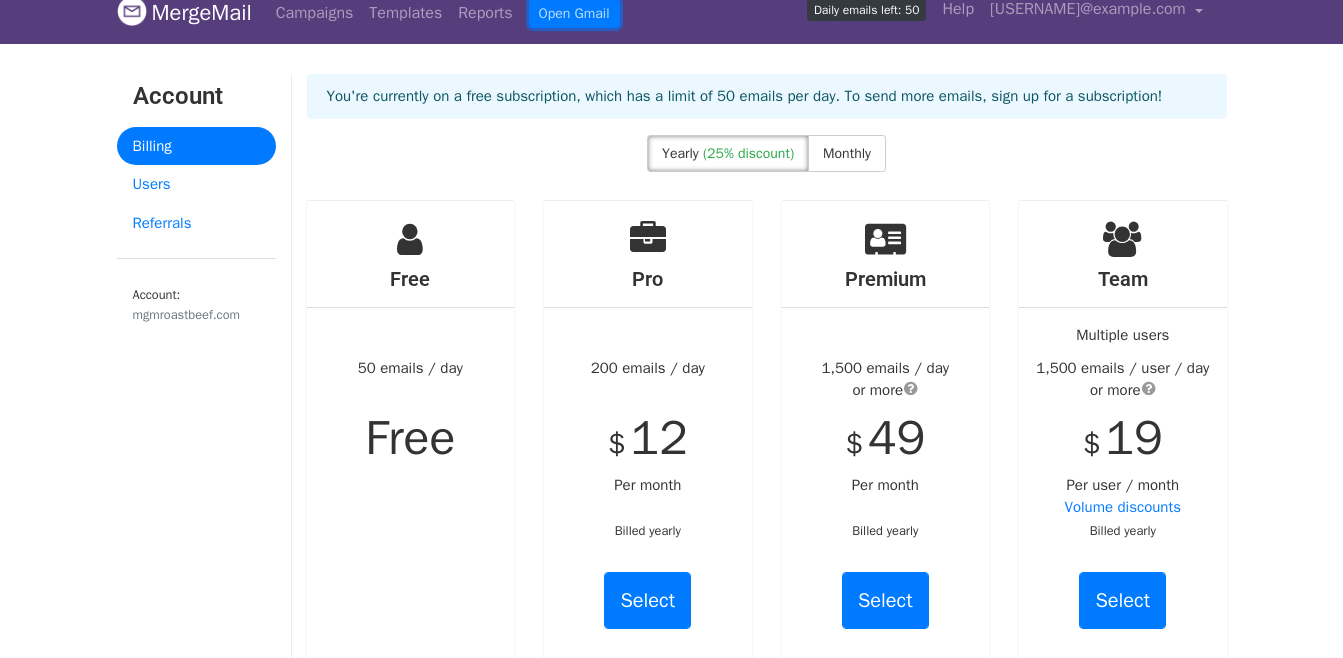 scroll, scrollTop: 0, scrollLeft: 0, axis: both 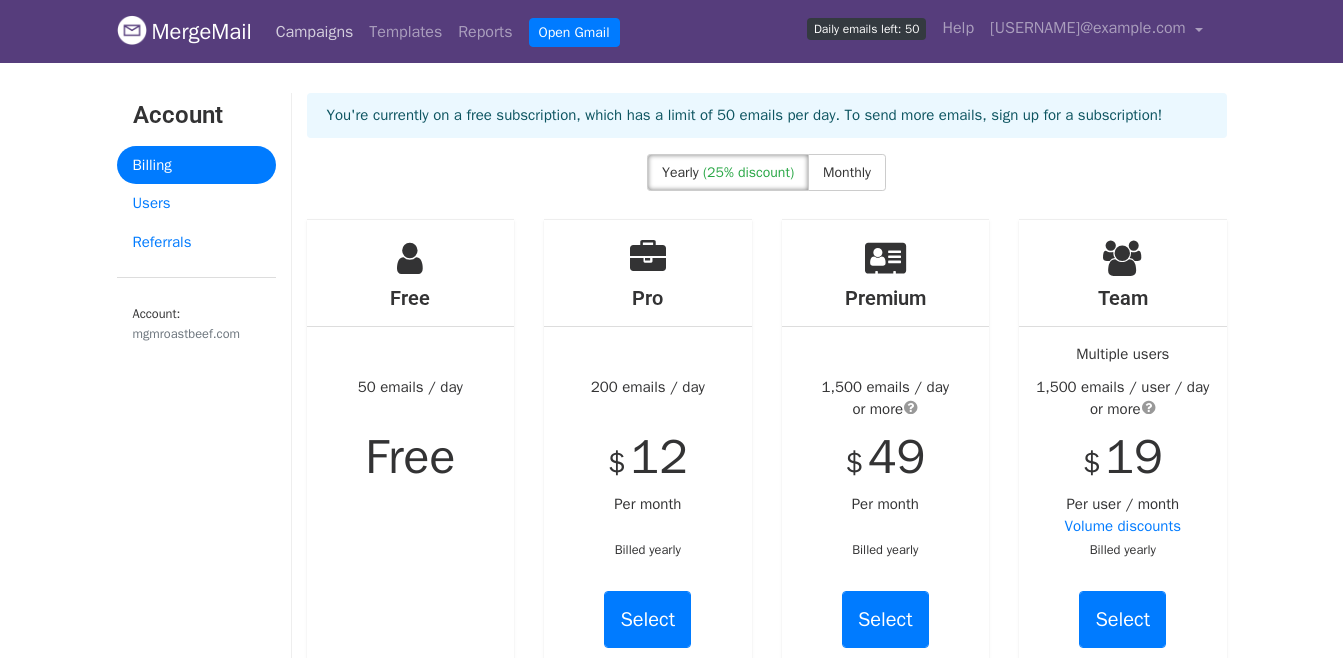 click on "Campaigns" at bounding box center [315, 32] 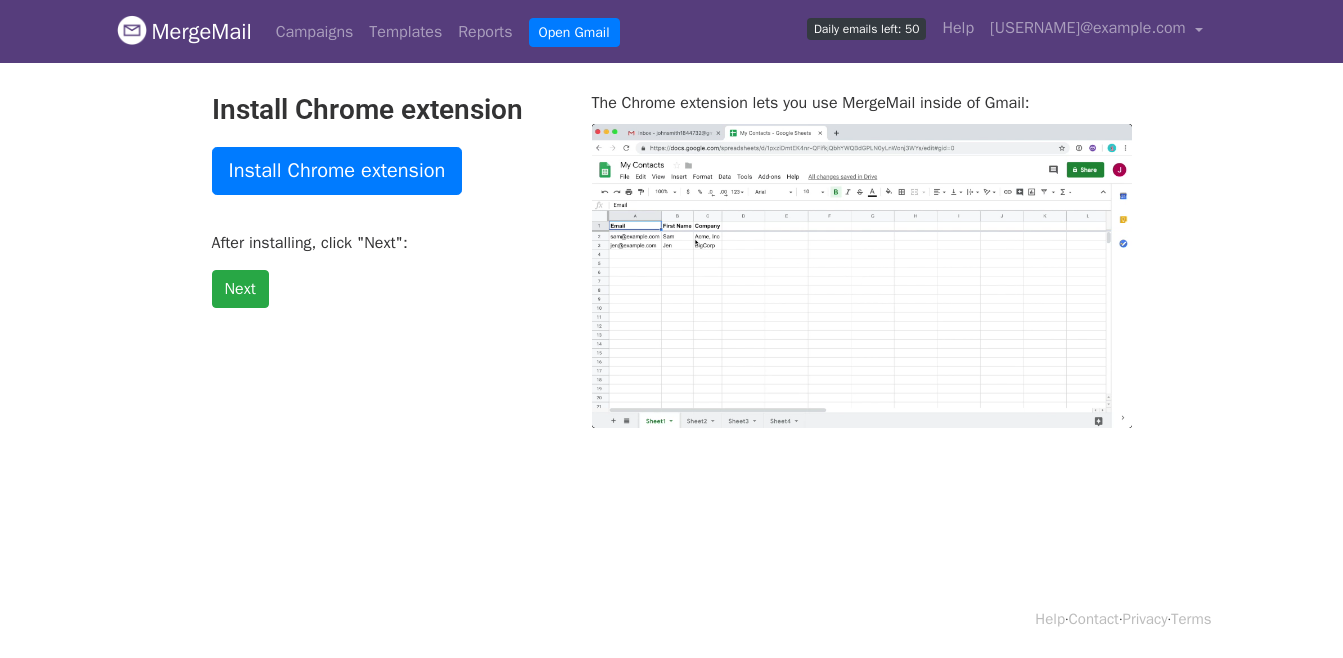 scroll, scrollTop: 0, scrollLeft: 0, axis: both 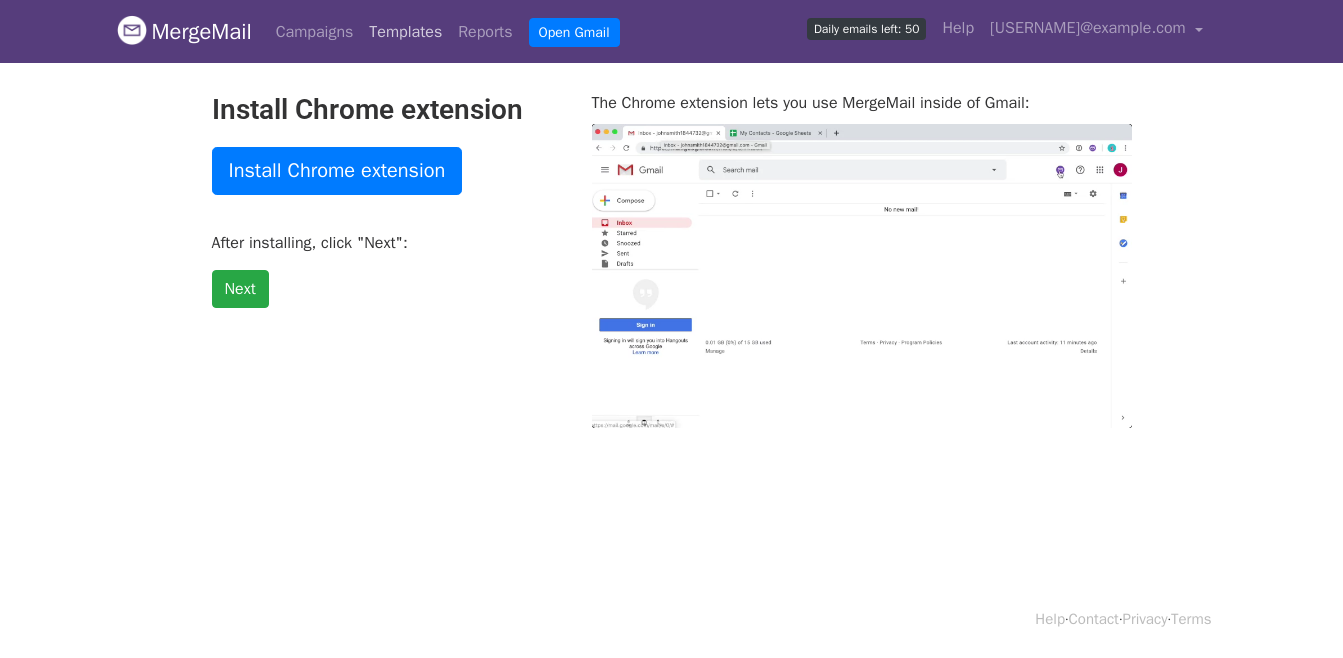 type on "14.03" 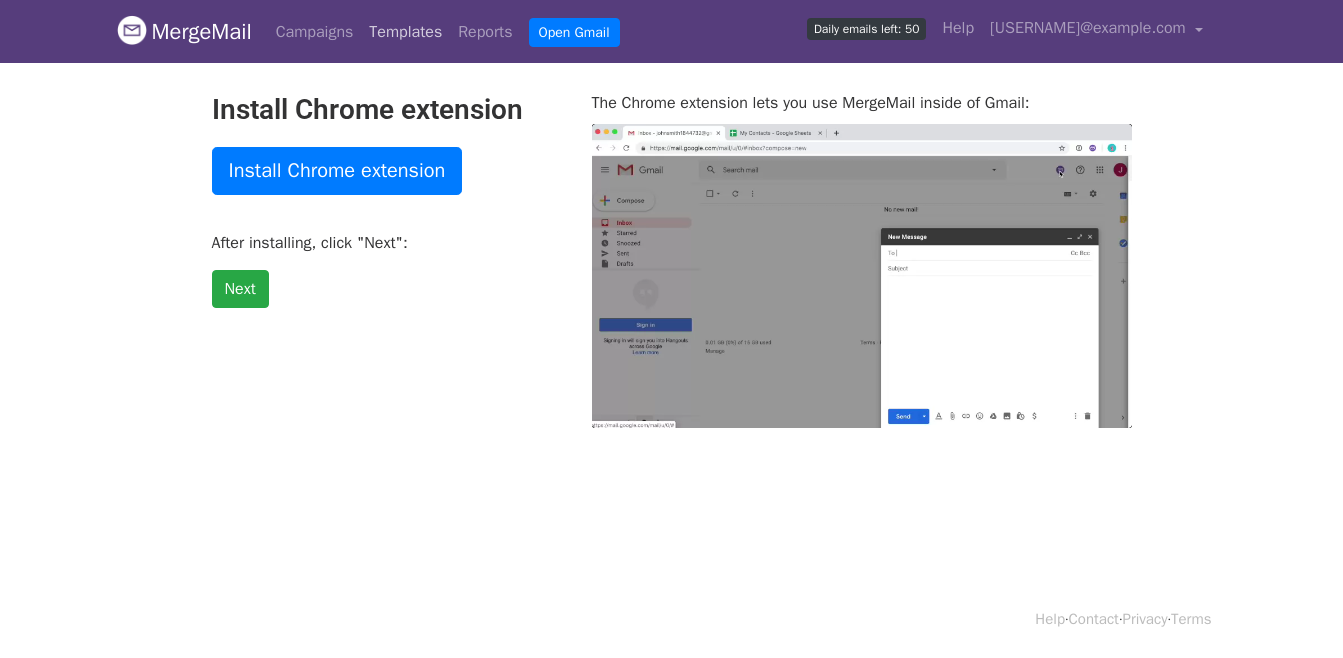 click on "Templates" at bounding box center [405, 32] 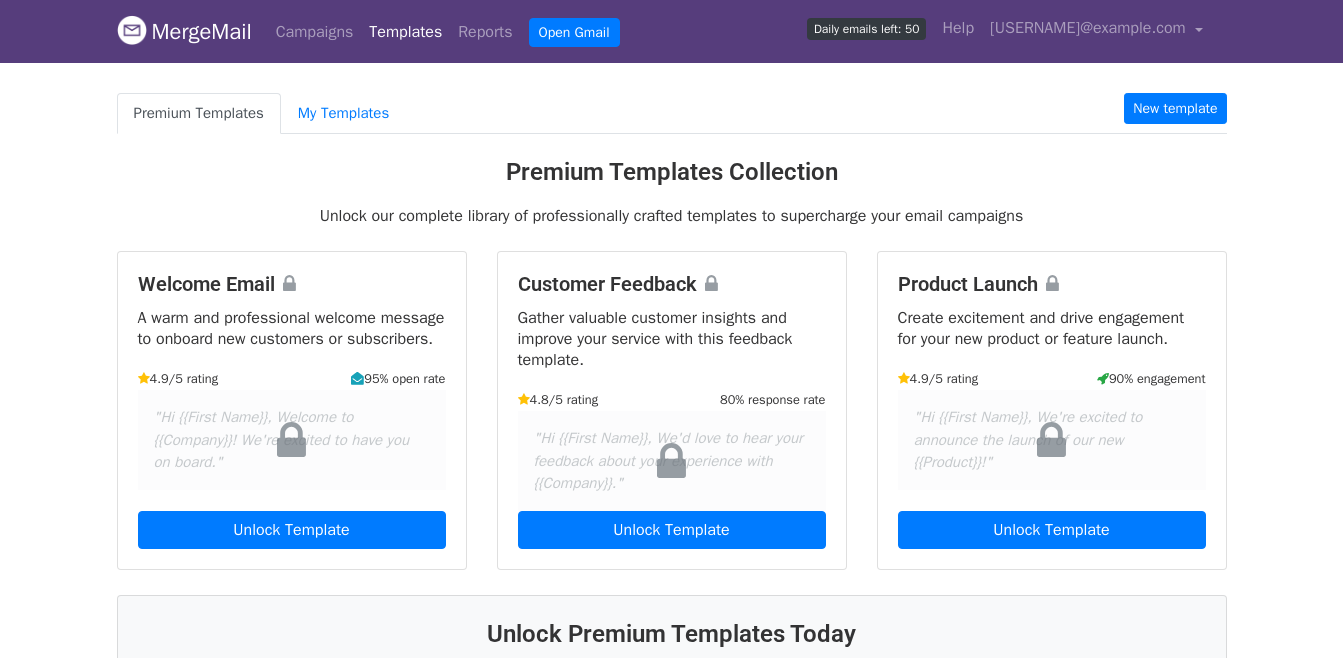 scroll, scrollTop: 0, scrollLeft: 0, axis: both 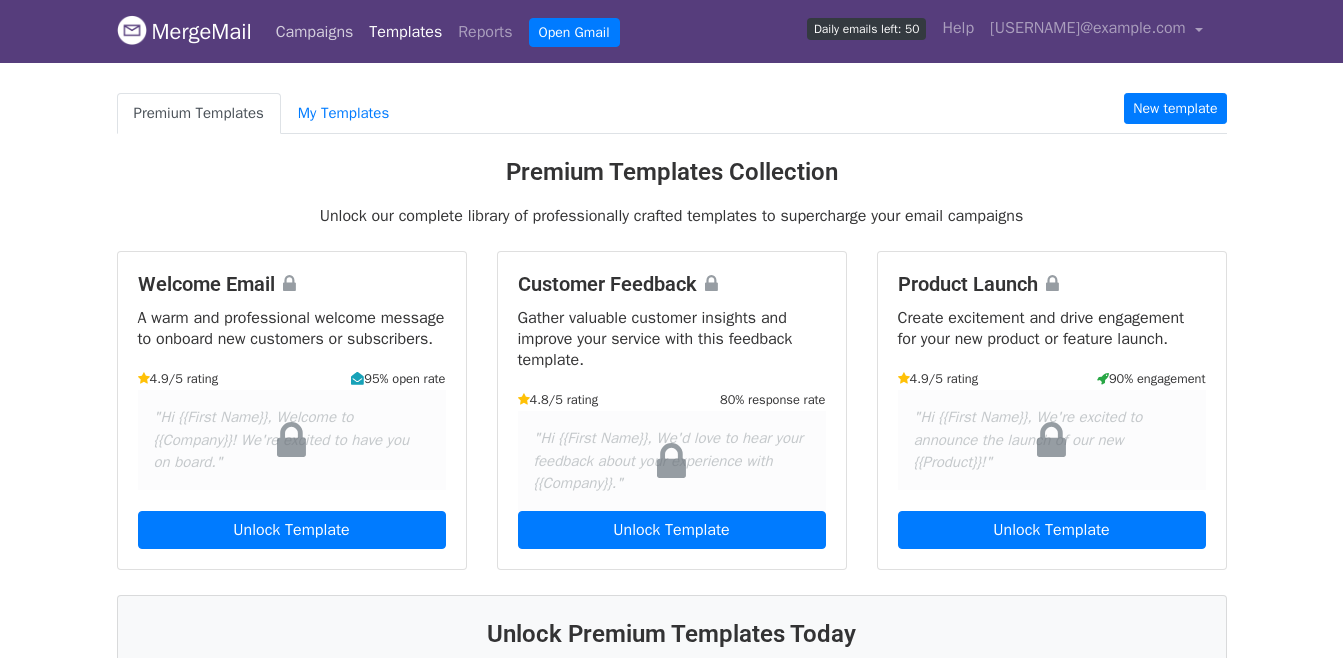 click on "Campaigns" at bounding box center [315, 32] 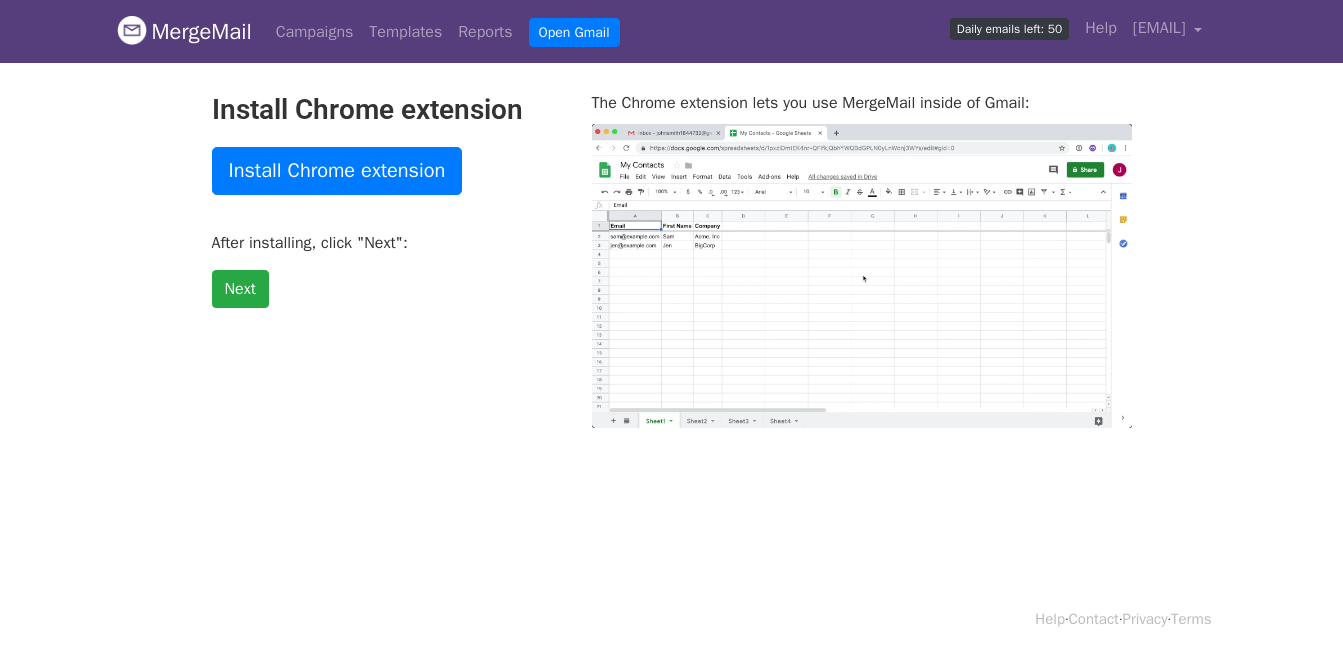 scroll, scrollTop: 0, scrollLeft: 0, axis: both 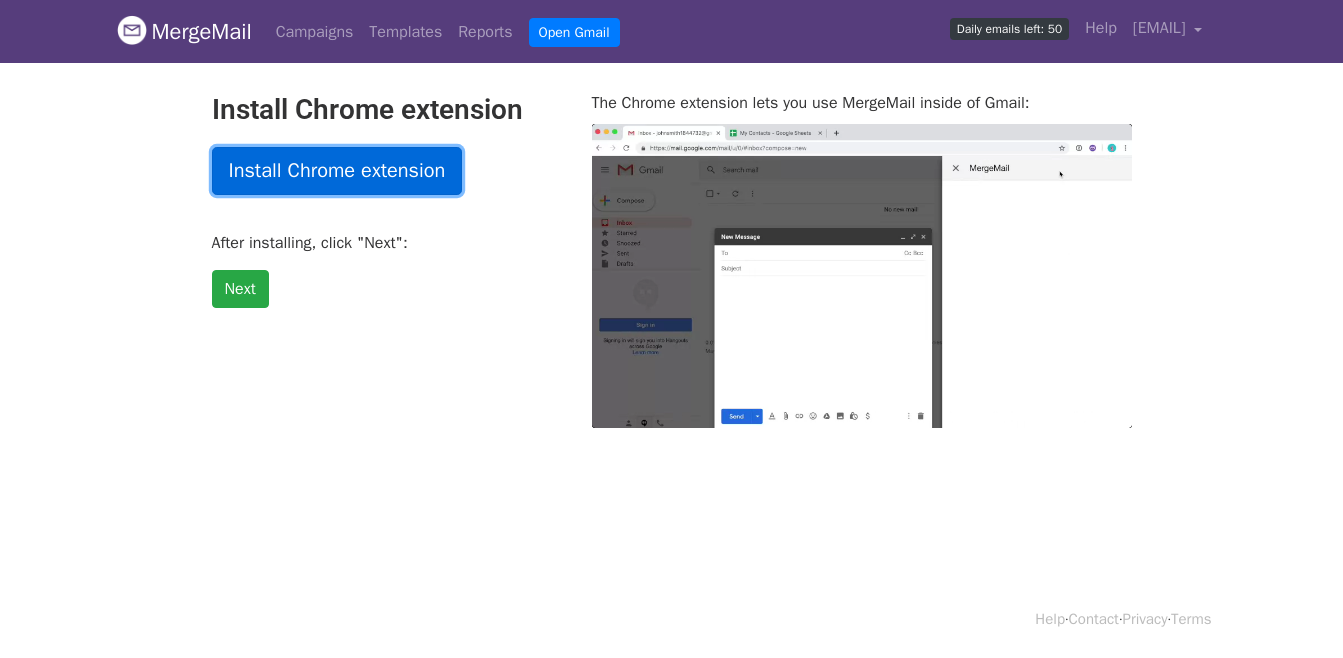 click on "Install Chrome extension" at bounding box center (337, 171) 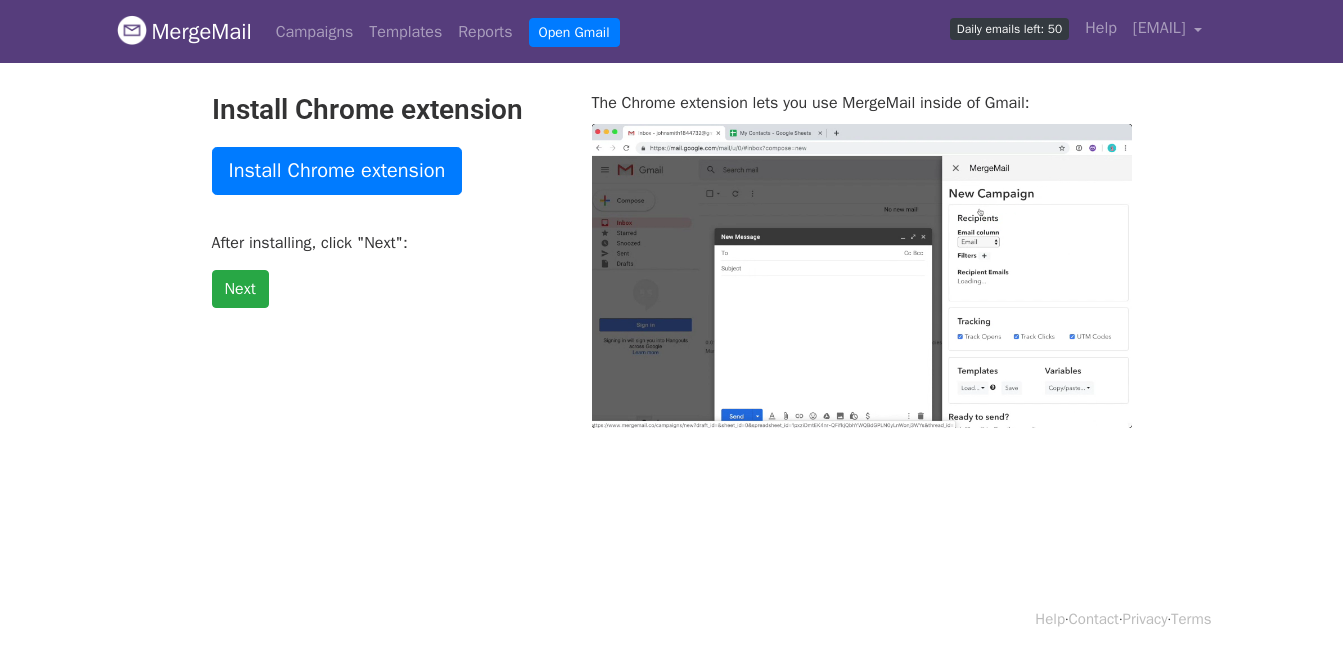 type on "49.01" 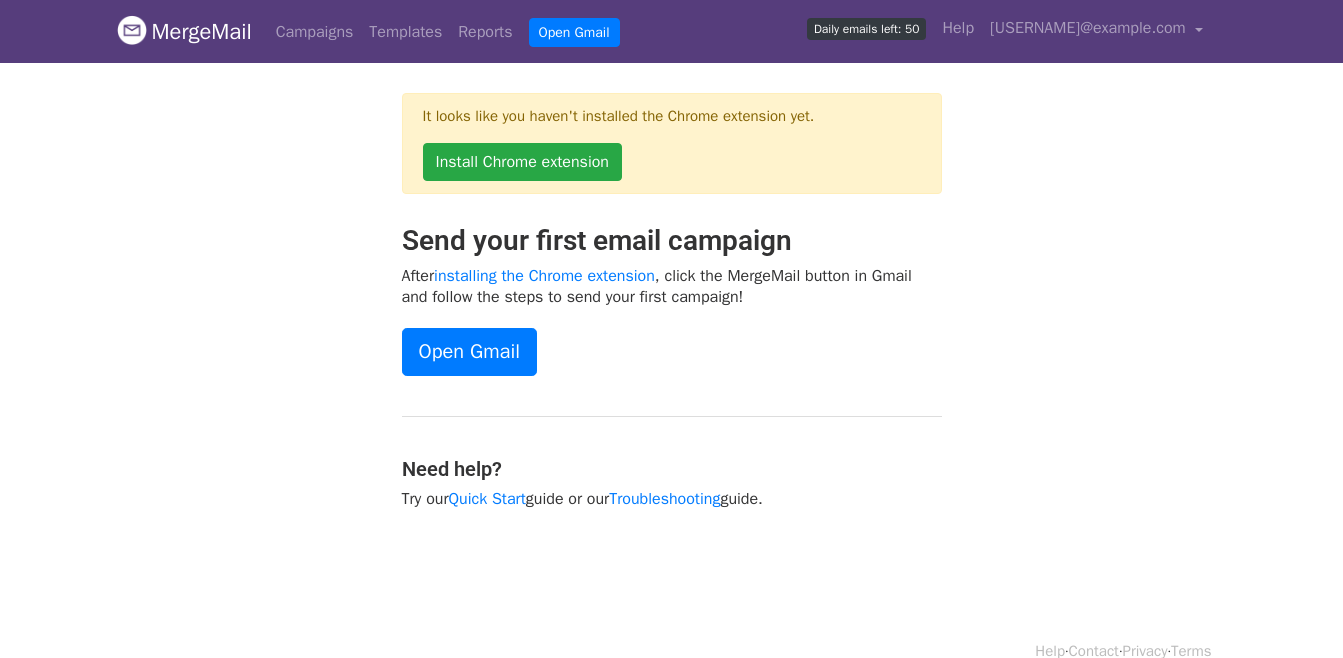 scroll, scrollTop: 0, scrollLeft: 0, axis: both 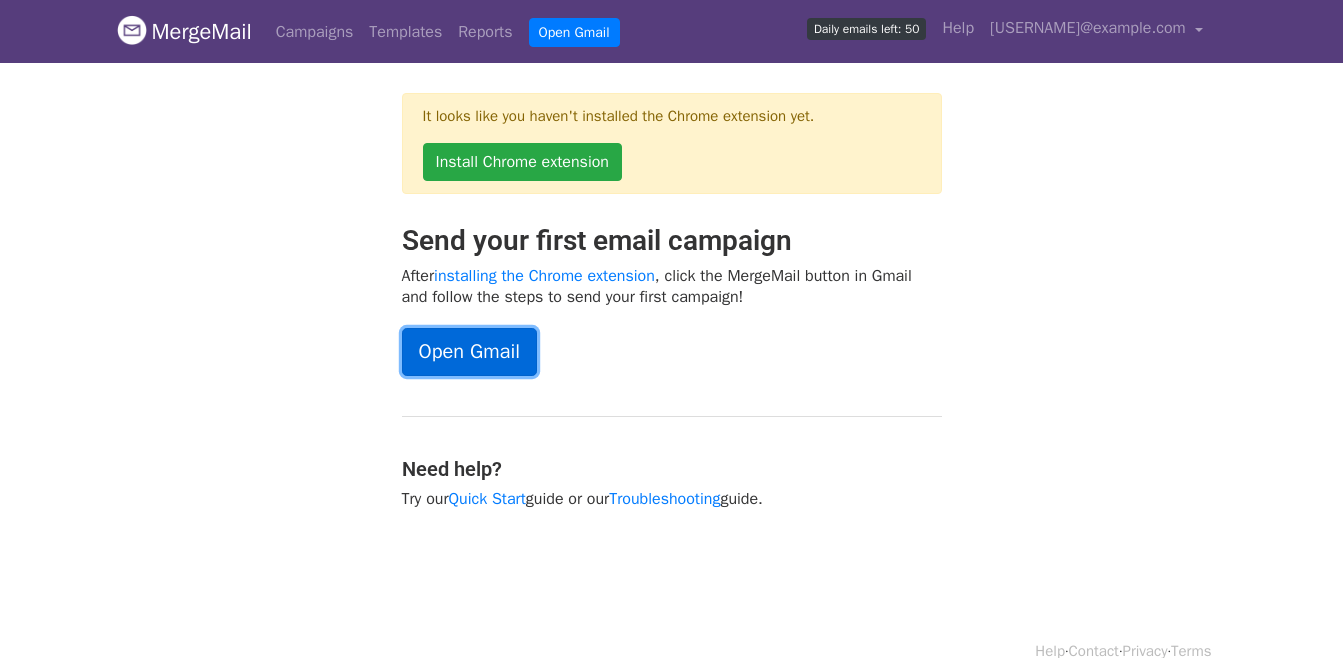 click on "Open Gmail" at bounding box center (469, 352) 